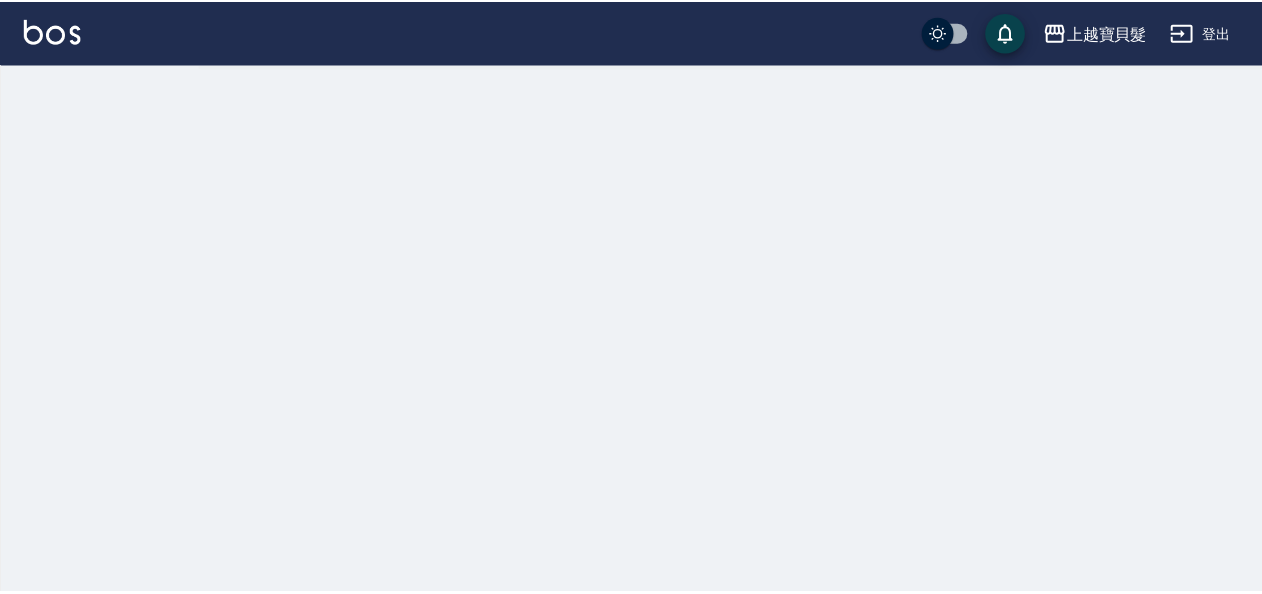scroll, scrollTop: 0, scrollLeft: 0, axis: both 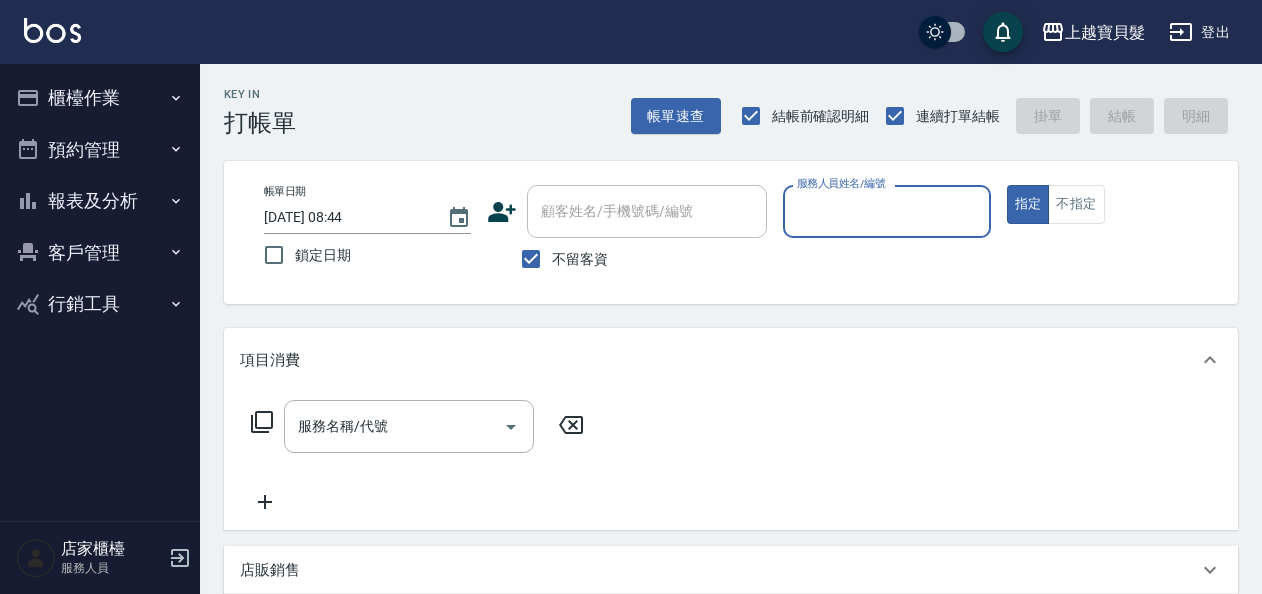 click on "櫃檯作業" at bounding box center (100, 98) 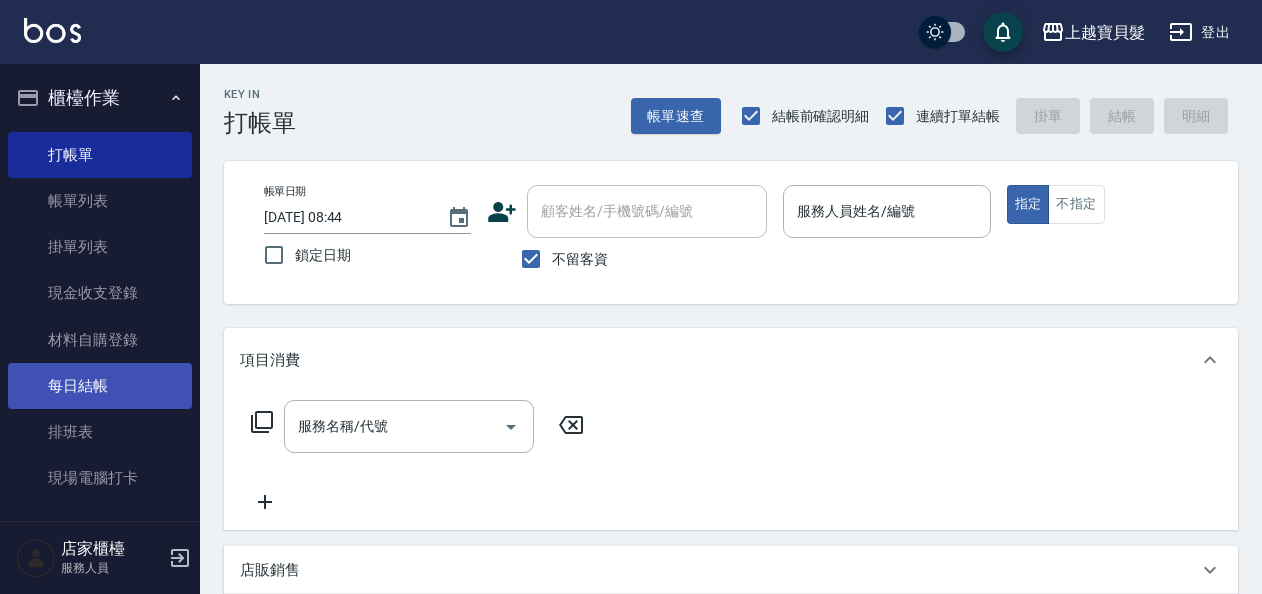 click on "每日結帳" at bounding box center [100, 386] 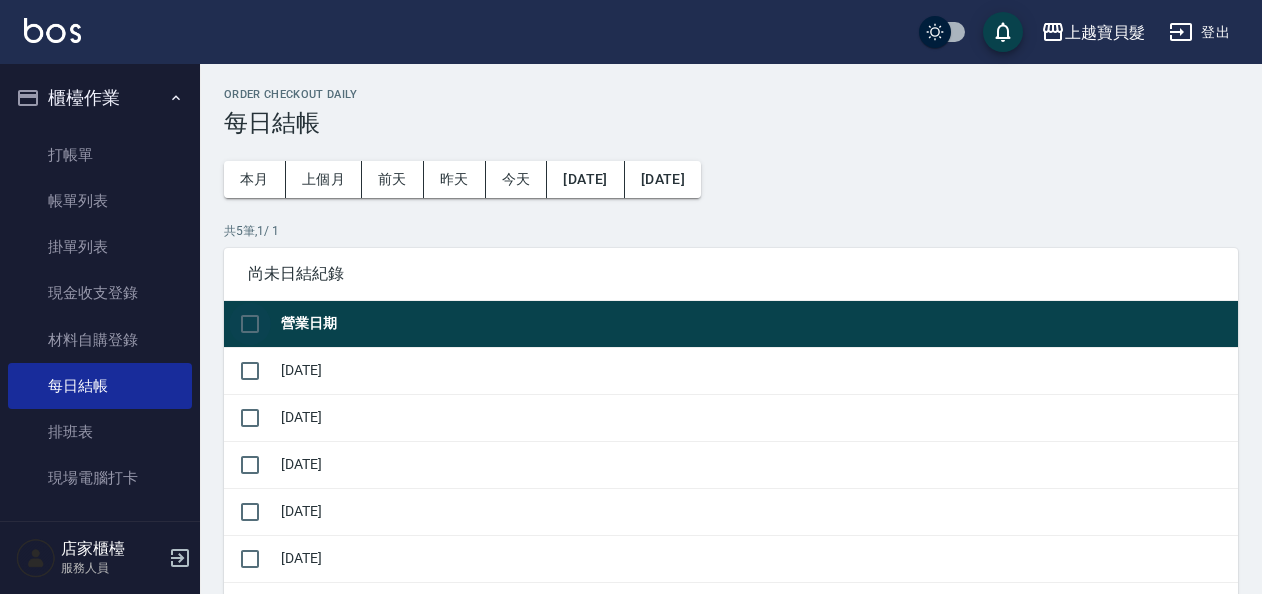click at bounding box center (250, 324) 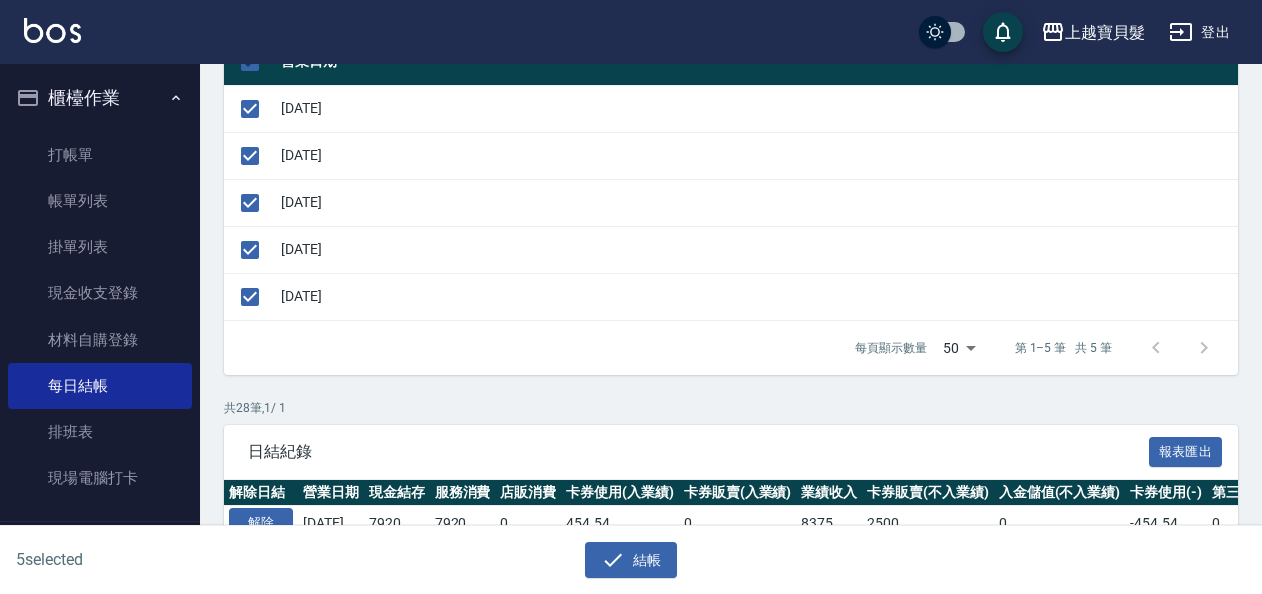 scroll, scrollTop: 400, scrollLeft: 0, axis: vertical 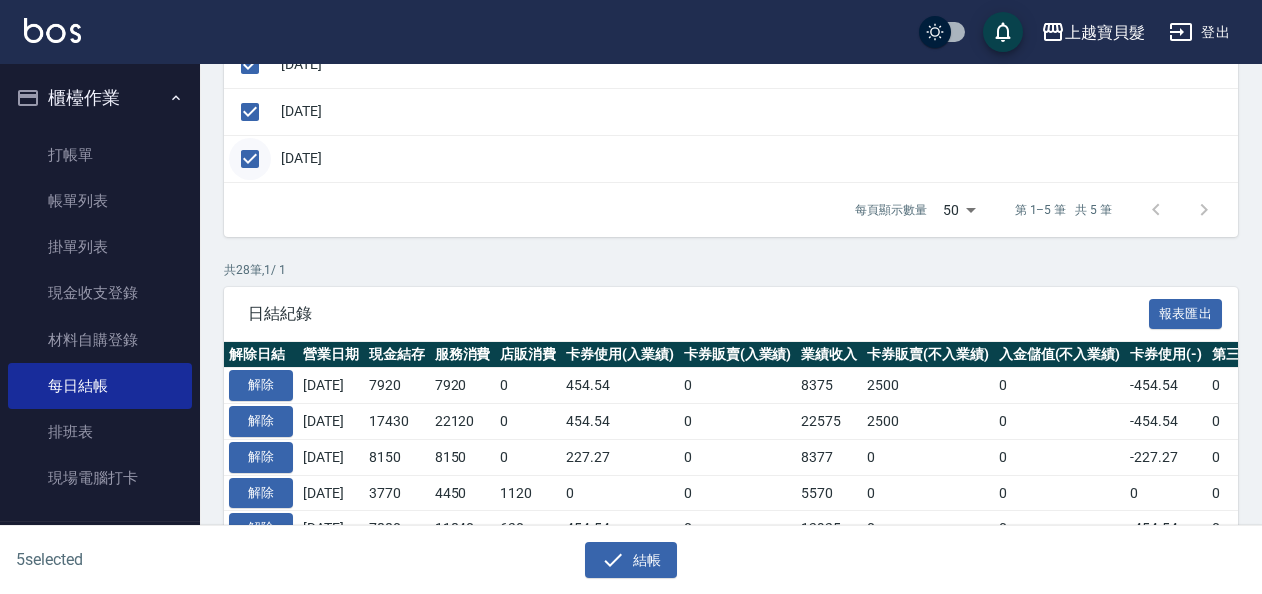 click at bounding box center [250, 159] 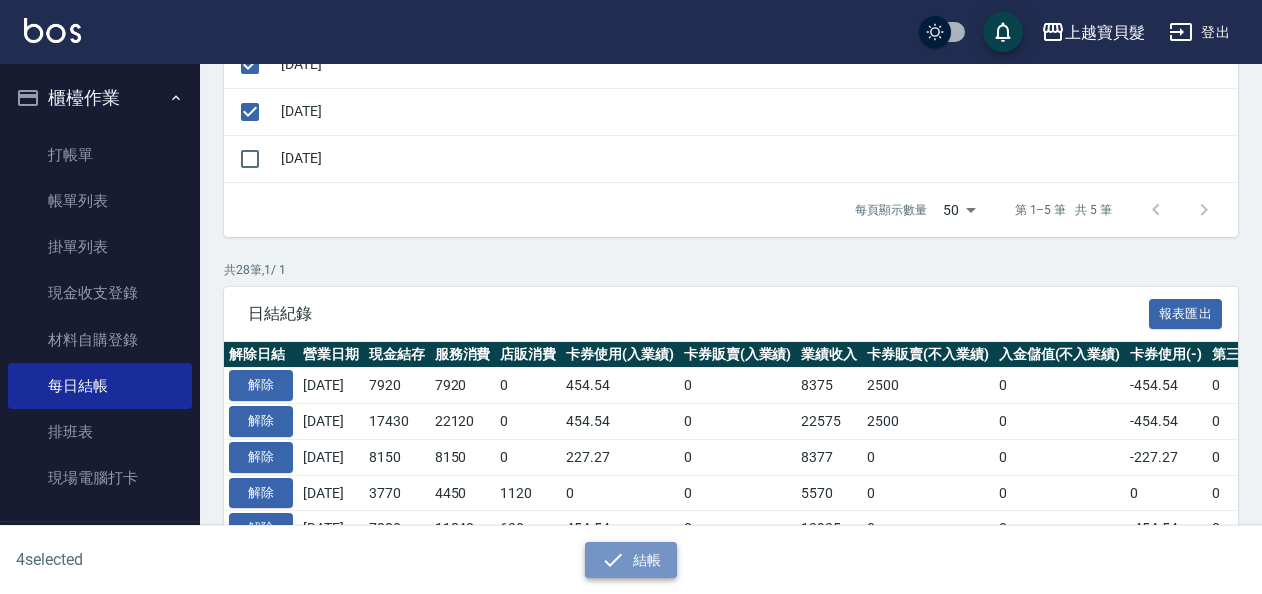 click on "結帳" at bounding box center (631, 560) 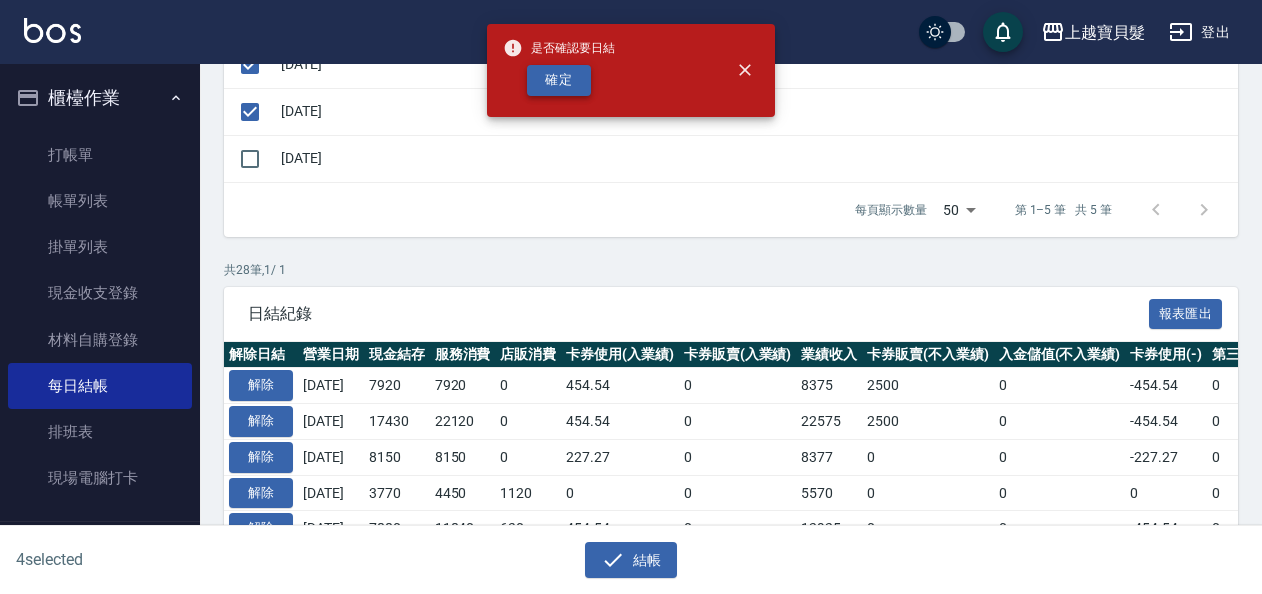 click on "確定" at bounding box center (559, 80) 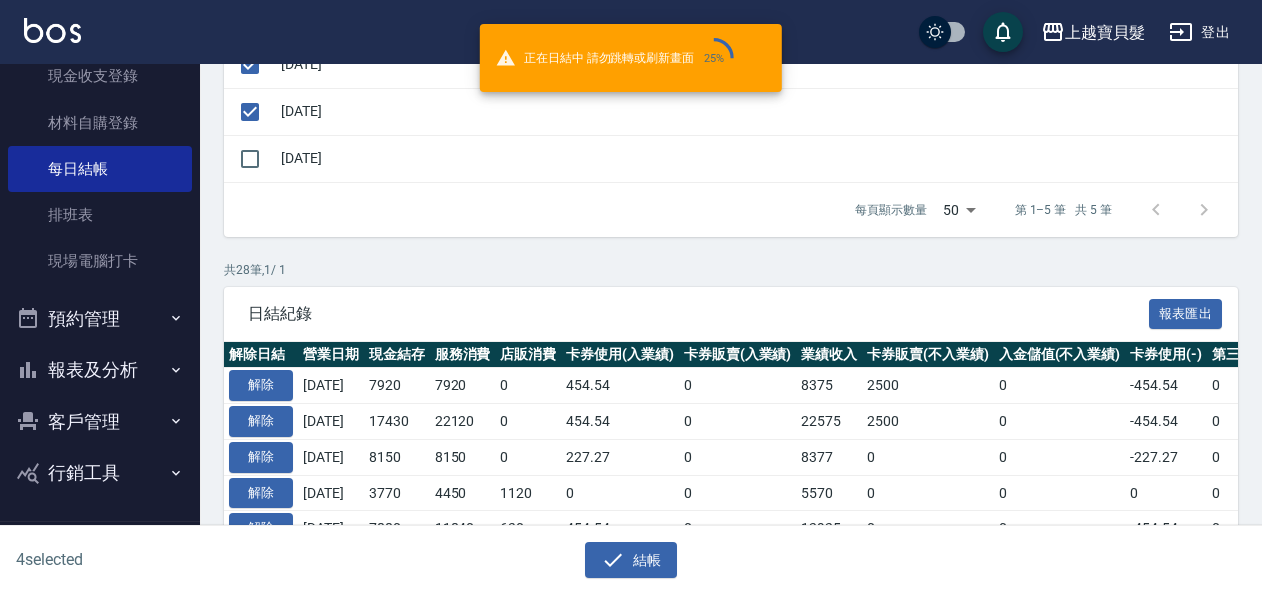 scroll, scrollTop: 218, scrollLeft: 0, axis: vertical 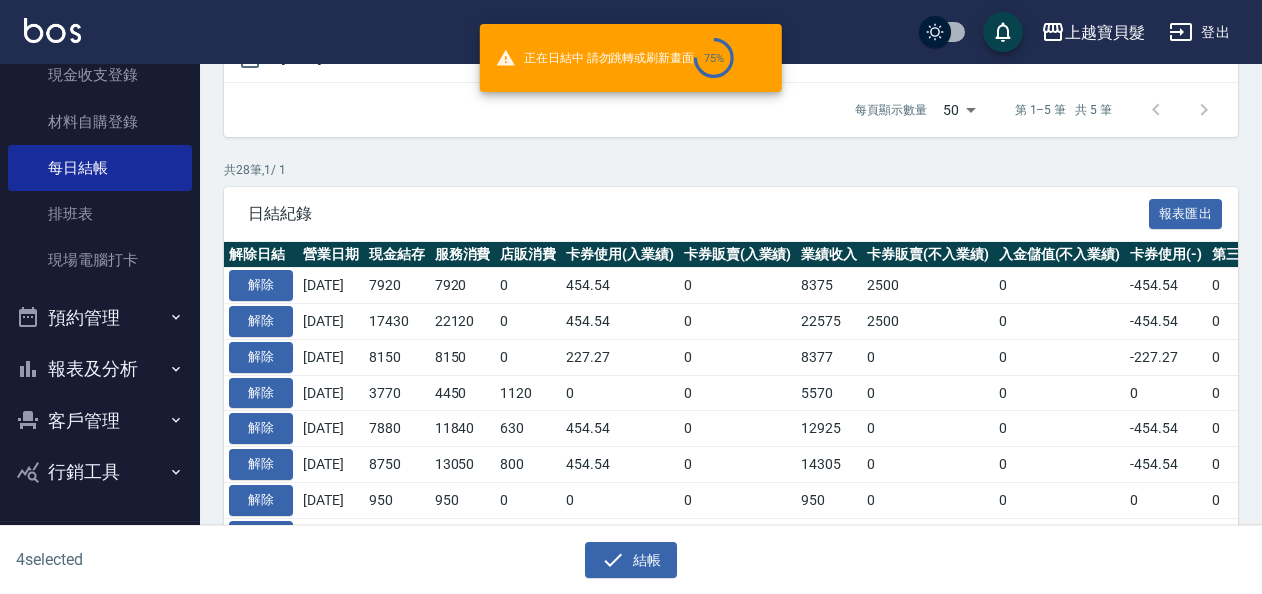 checkbox on "false" 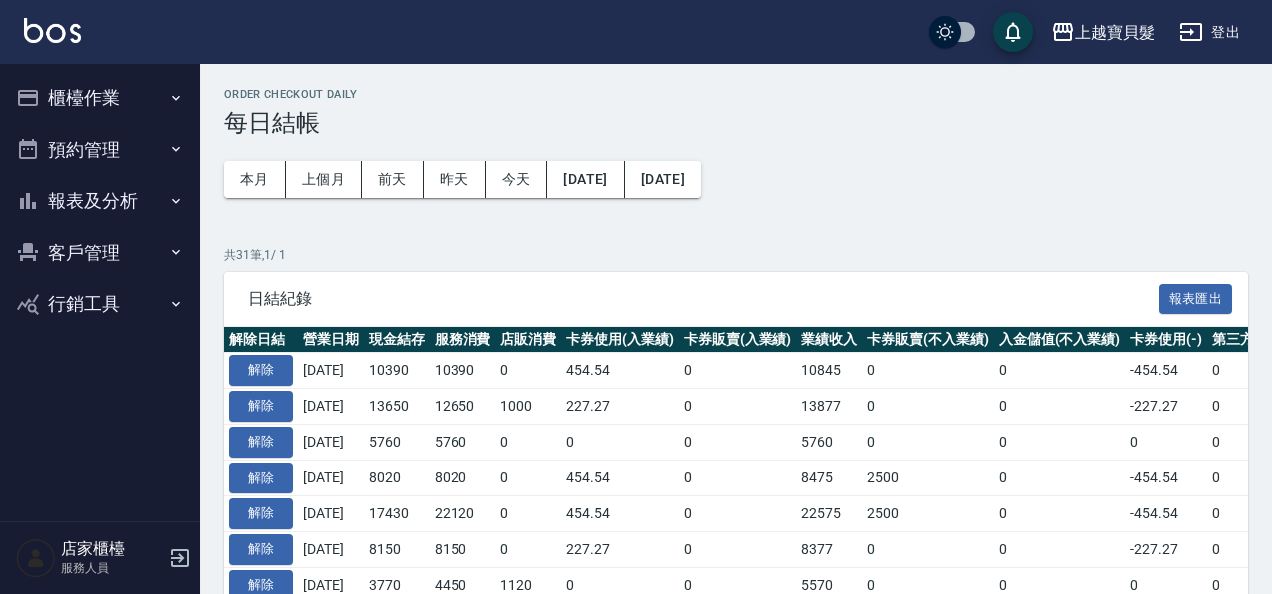 scroll, scrollTop: 0, scrollLeft: 0, axis: both 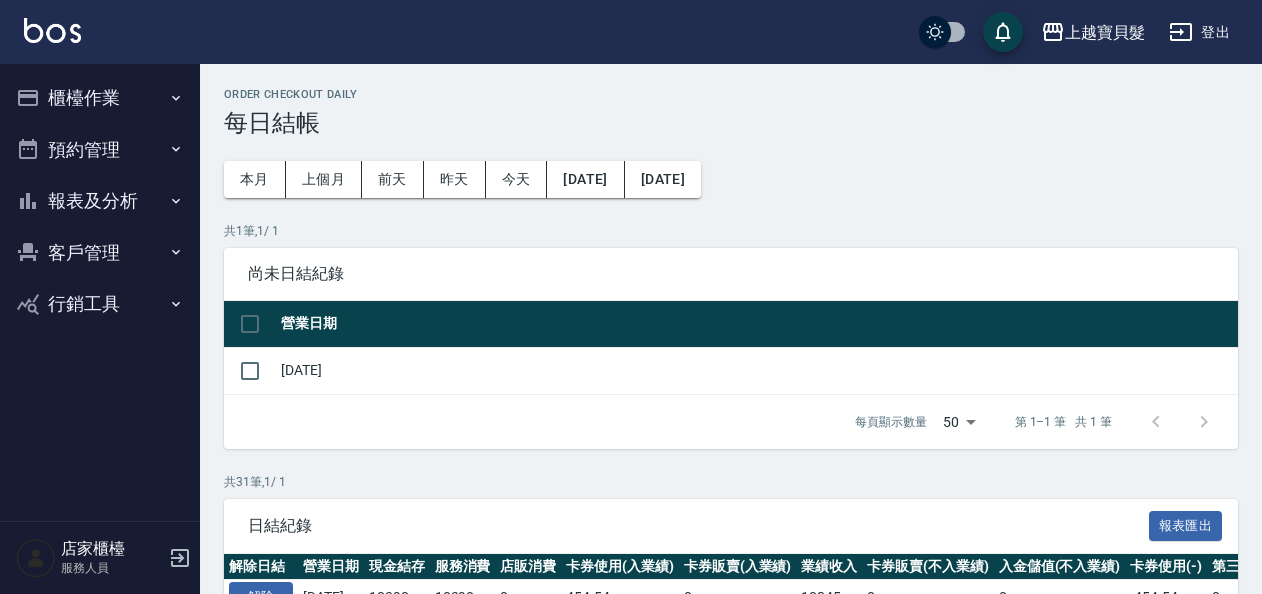 click on "客戶管理" at bounding box center [100, 253] 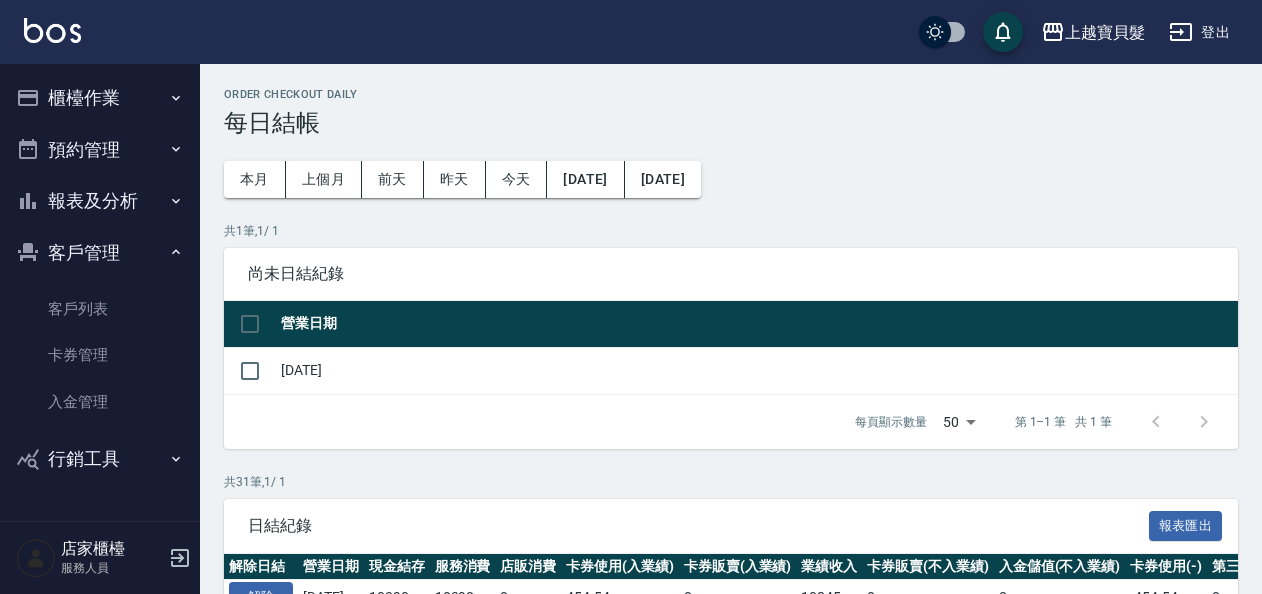 click on "報表及分析" at bounding box center [100, 201] 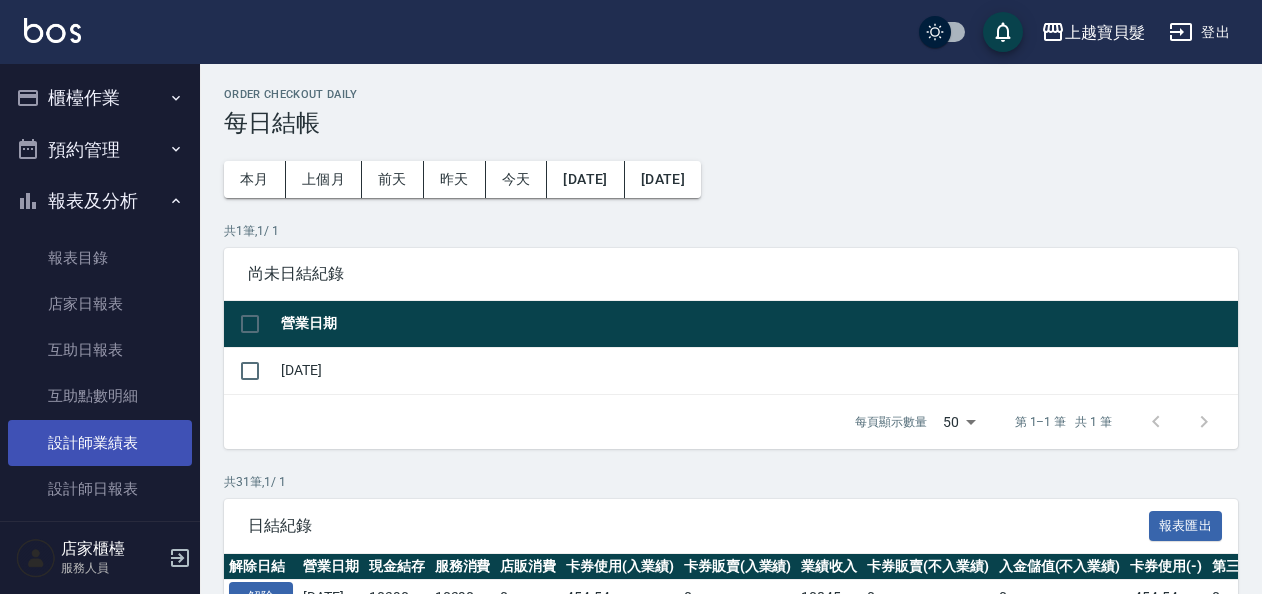 click on "設計師業績表" at bounding box center (100, 443) 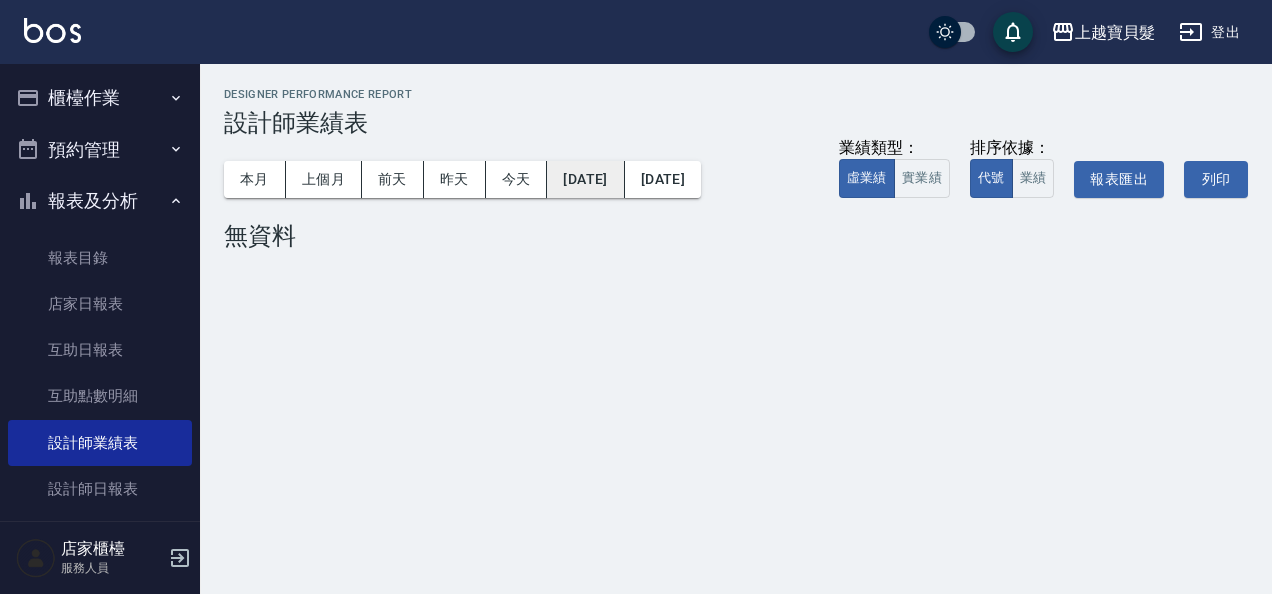 click on "[DATE]" at bounding box center (585, 179) 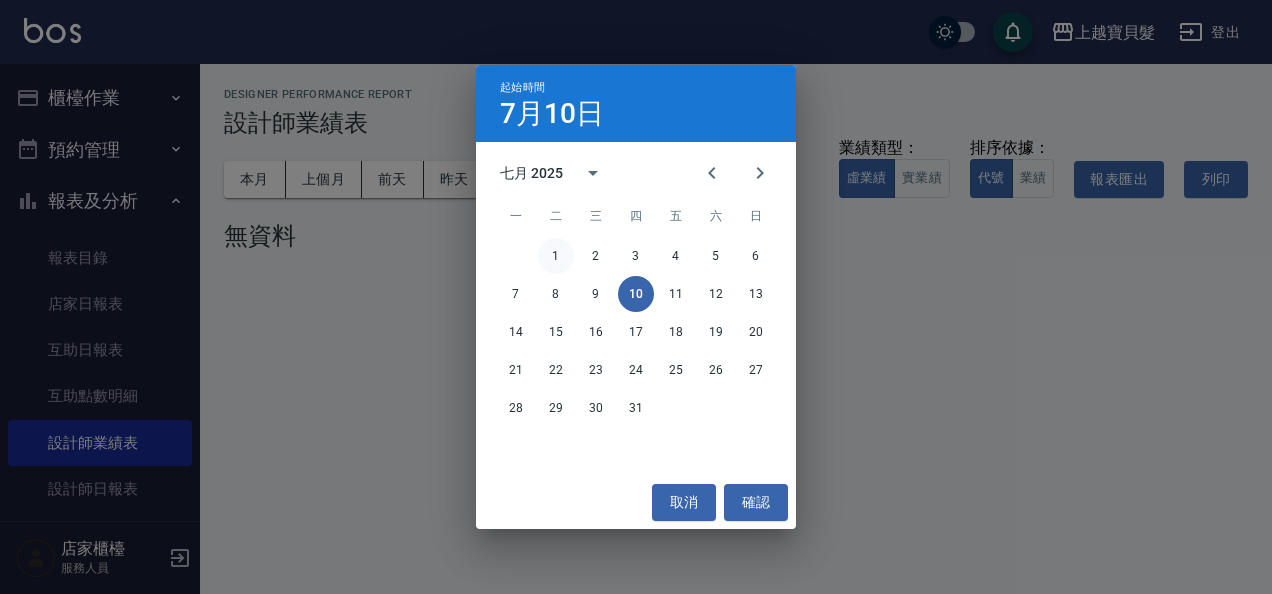 click on "1" at bounding box center [556, 256] 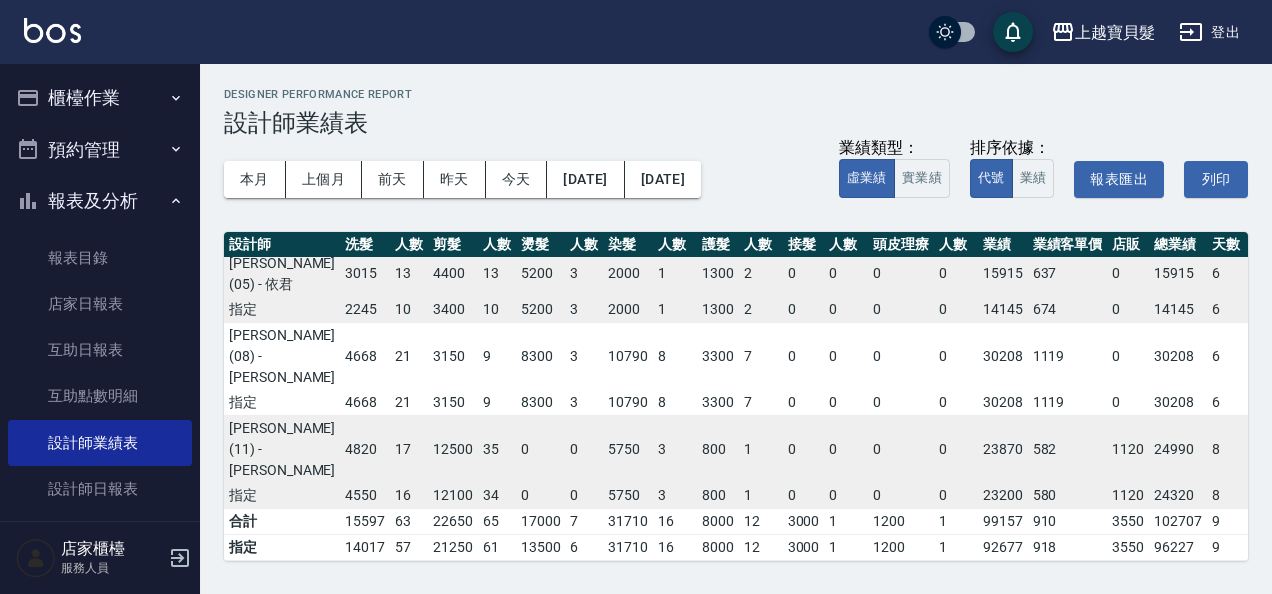 scroll, scrollTop: 0, scrollLeft: 0, axis: both 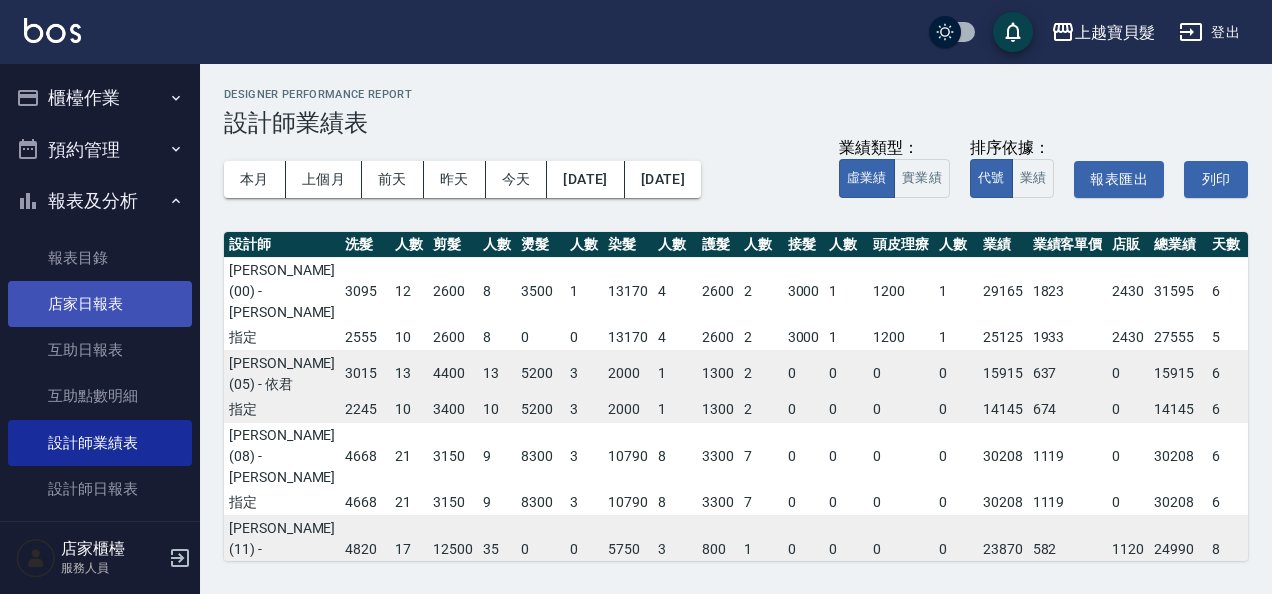 click on "店家日報表" at bounding box center [100, 304] 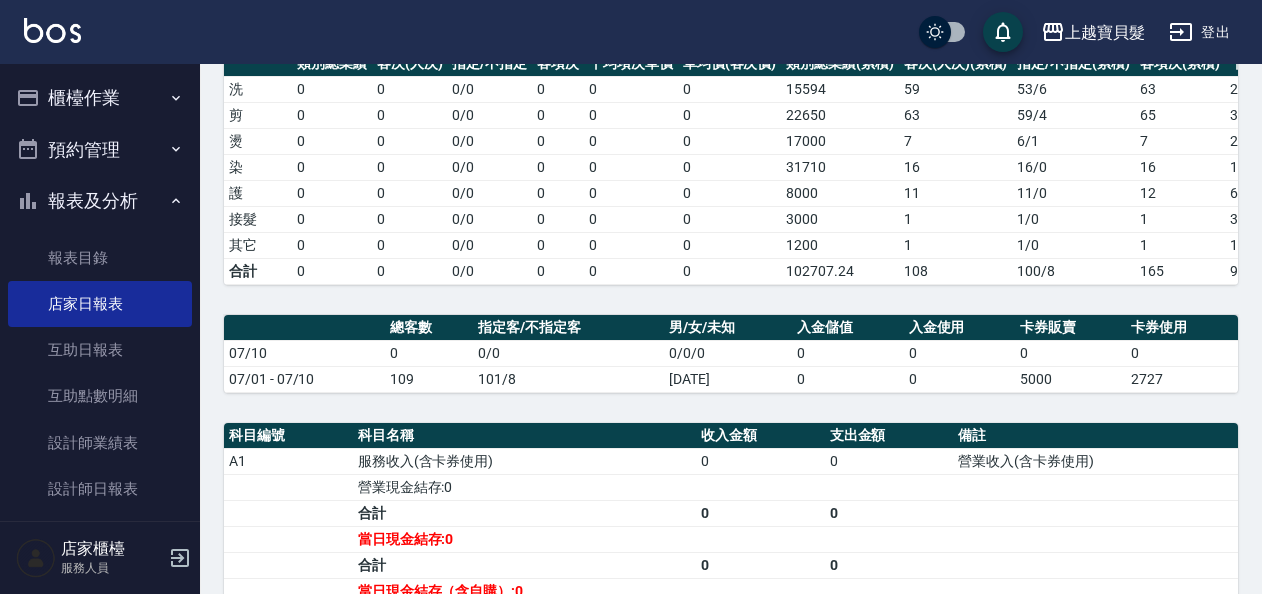 scroll, scrollTop: 0, scrollLeft: 0, axis: both 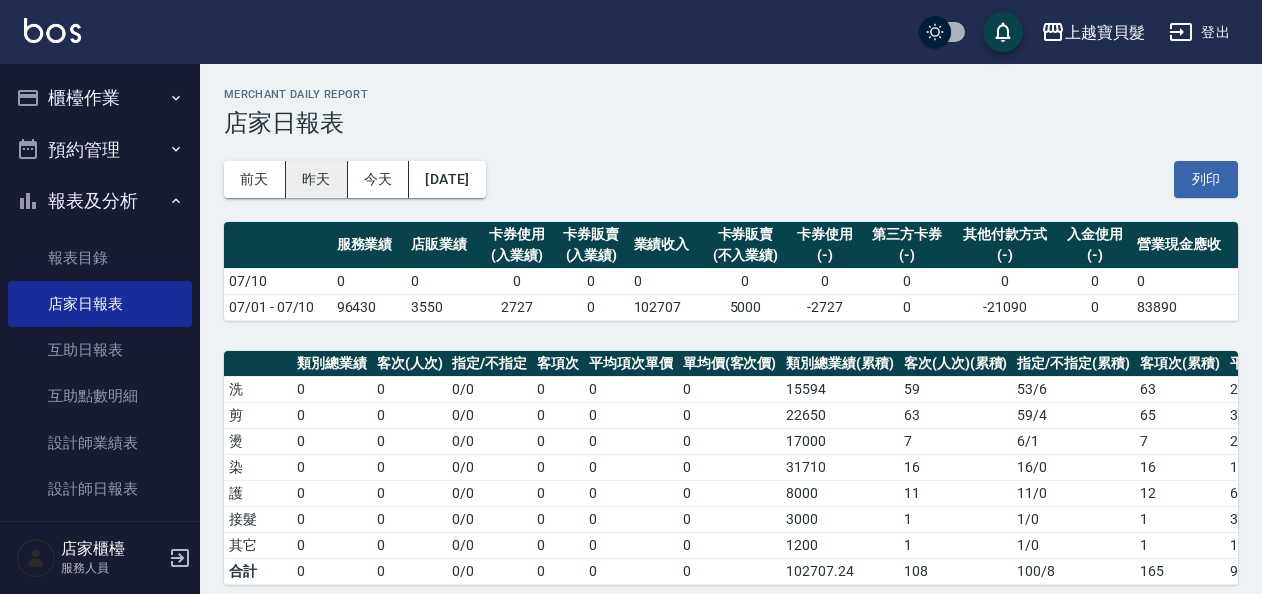 click on "昨天" at bounding box center (317, 179) 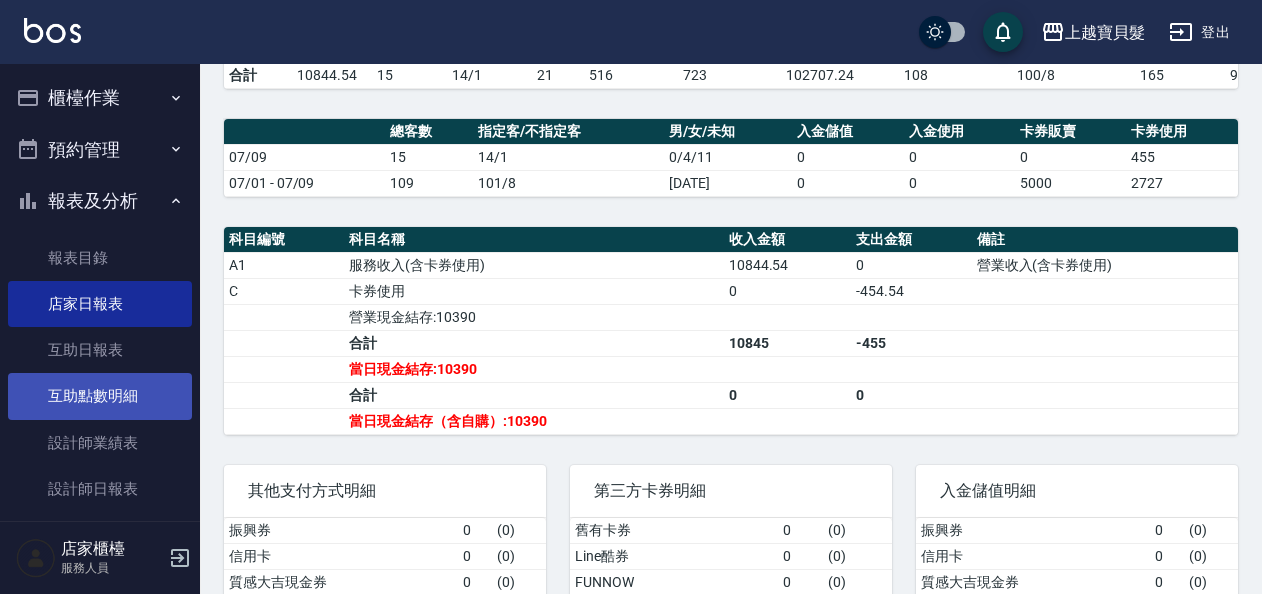 scroll, scrollTop: 477, scrollLeft: 0, axis: vertical 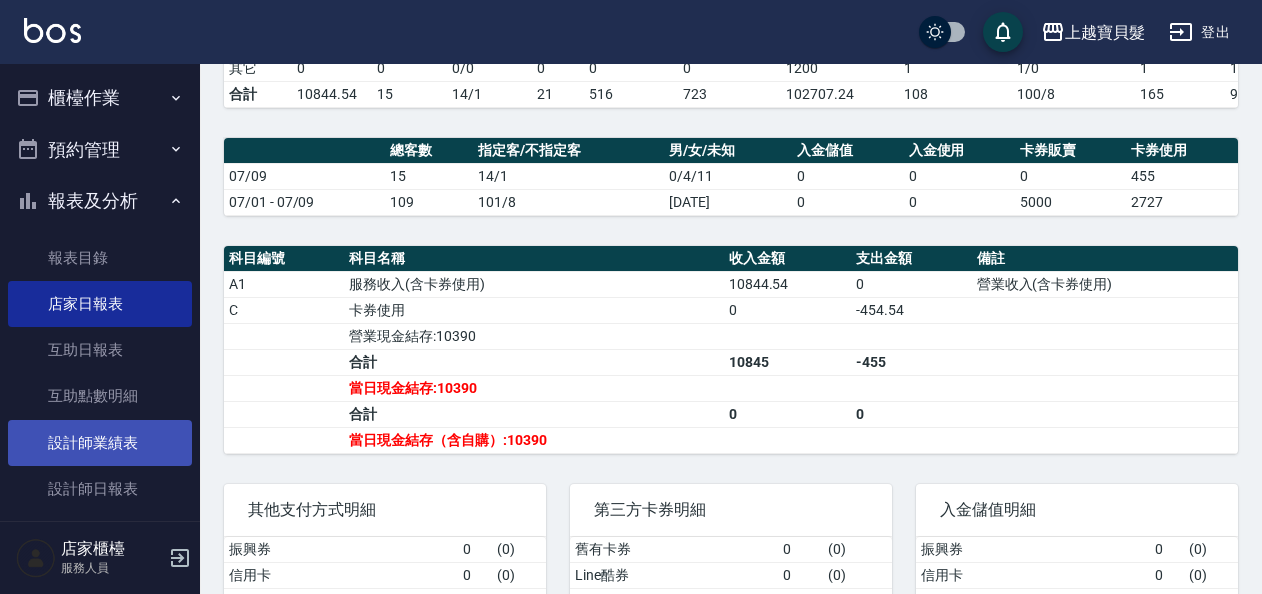 click on "設計師業績表" at bounding box center [100, 443] 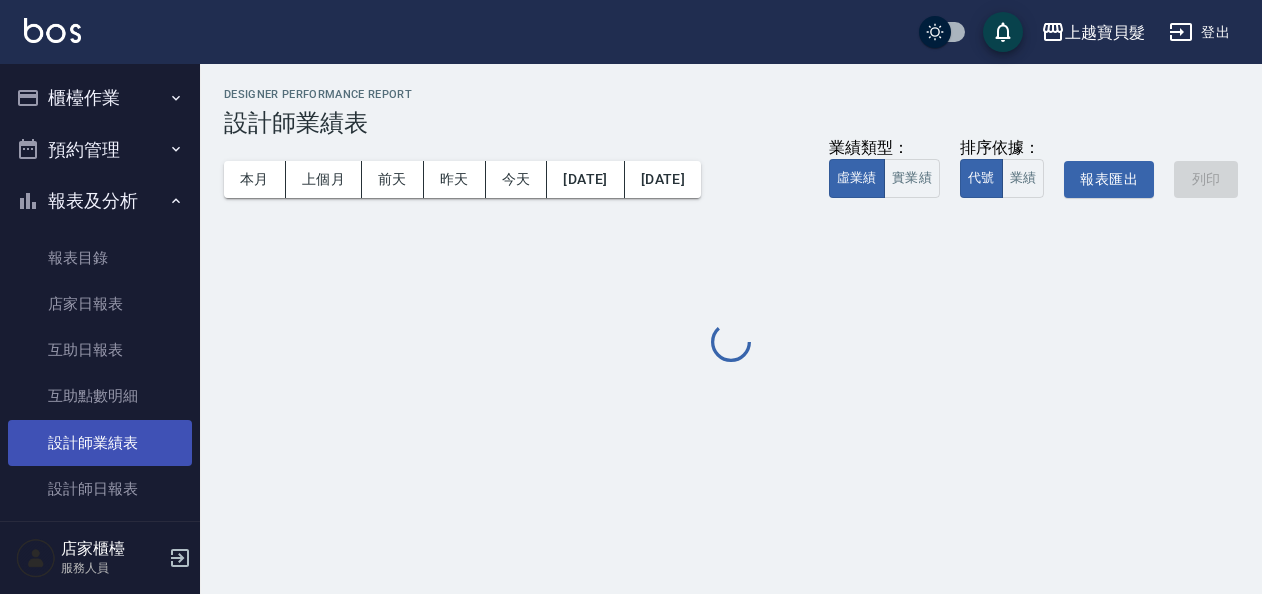 scroll, scrollTop: 0, scrollLeft: 0, axis: both 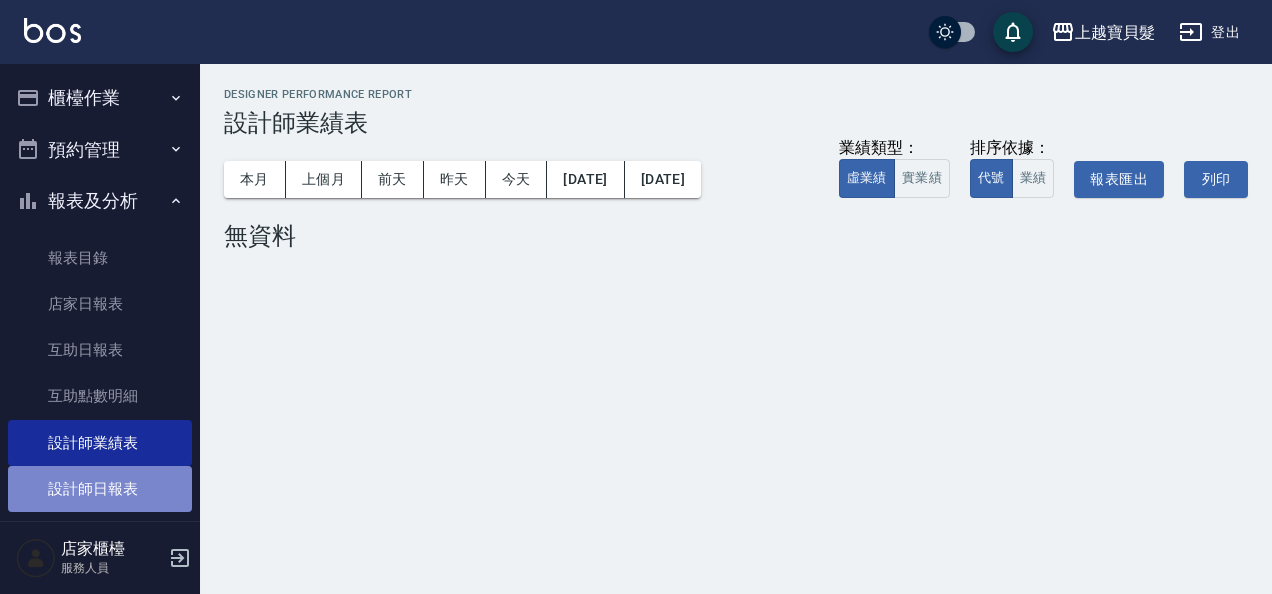 click on "設計師日報表" at bounding box center [100, 489] 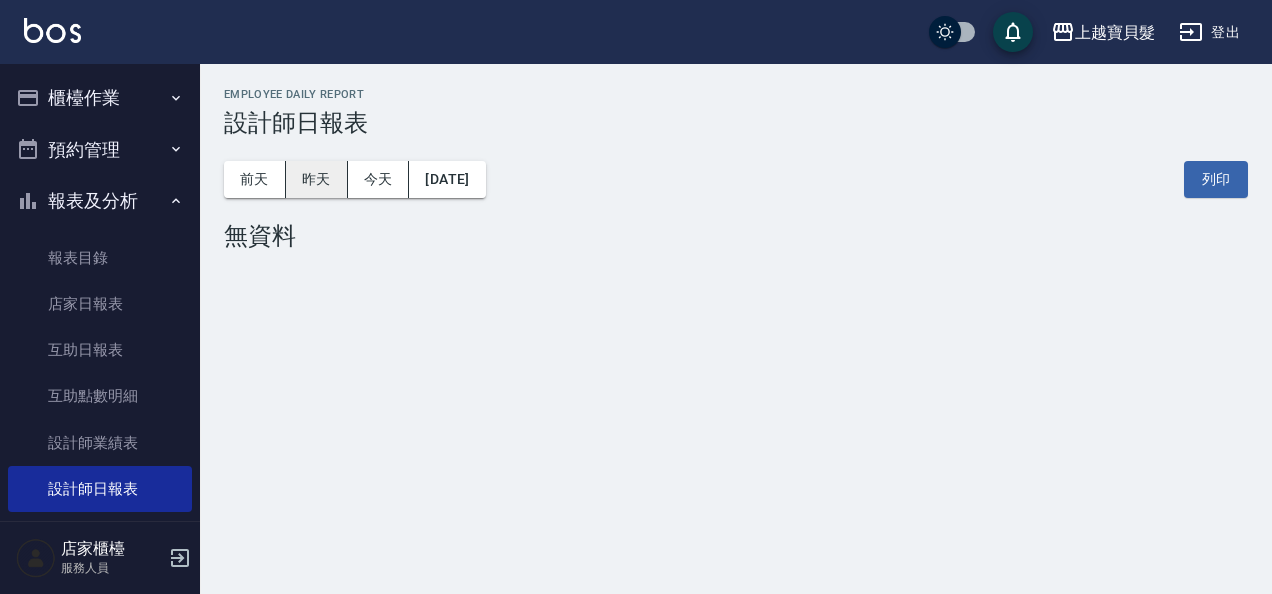 click on "昨天" at bounding box center (317, 179) 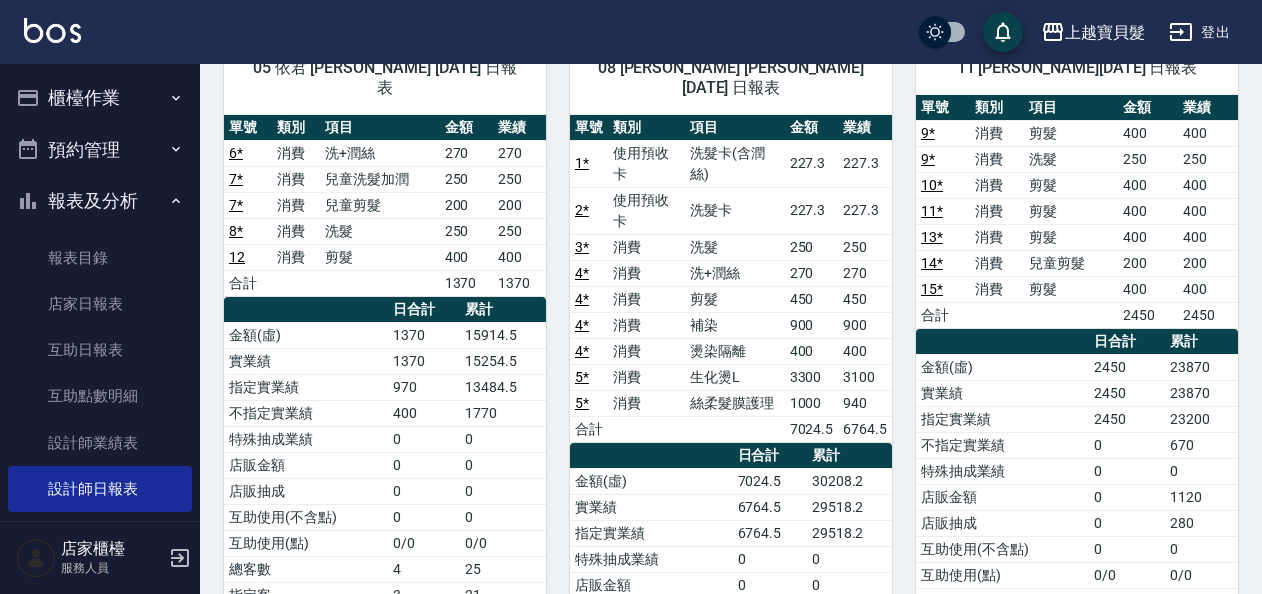 scroll, scrollTop: 200, scrollLeft: 0, axis: vertical 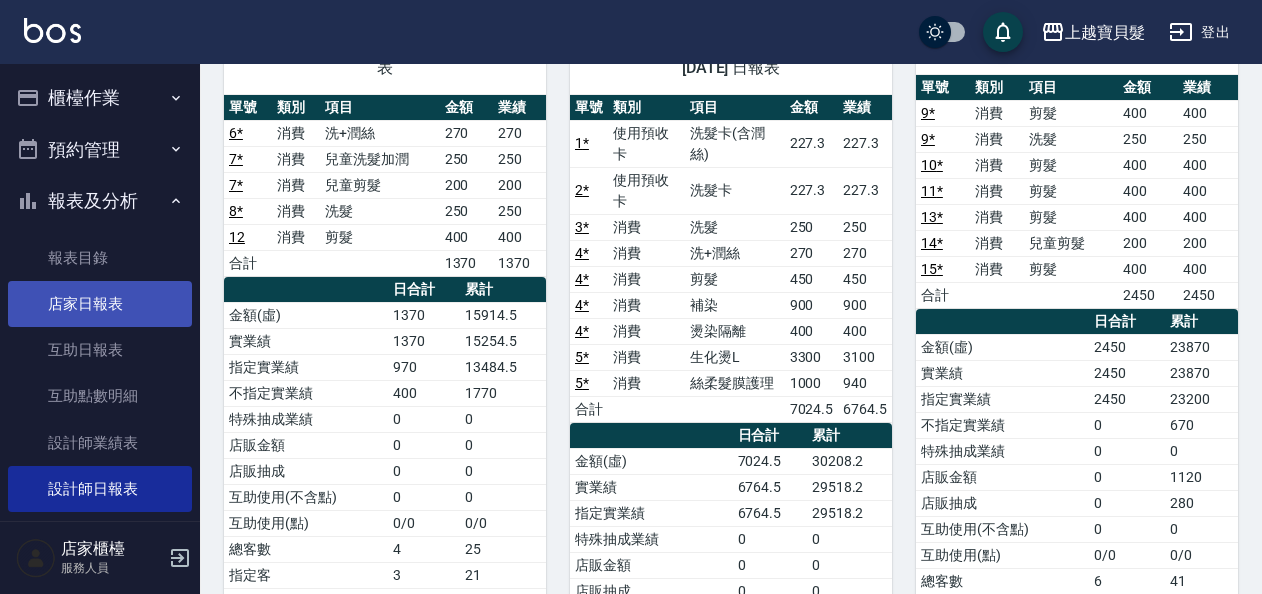 click on "店家日報表" at bounding box center [100, 304] 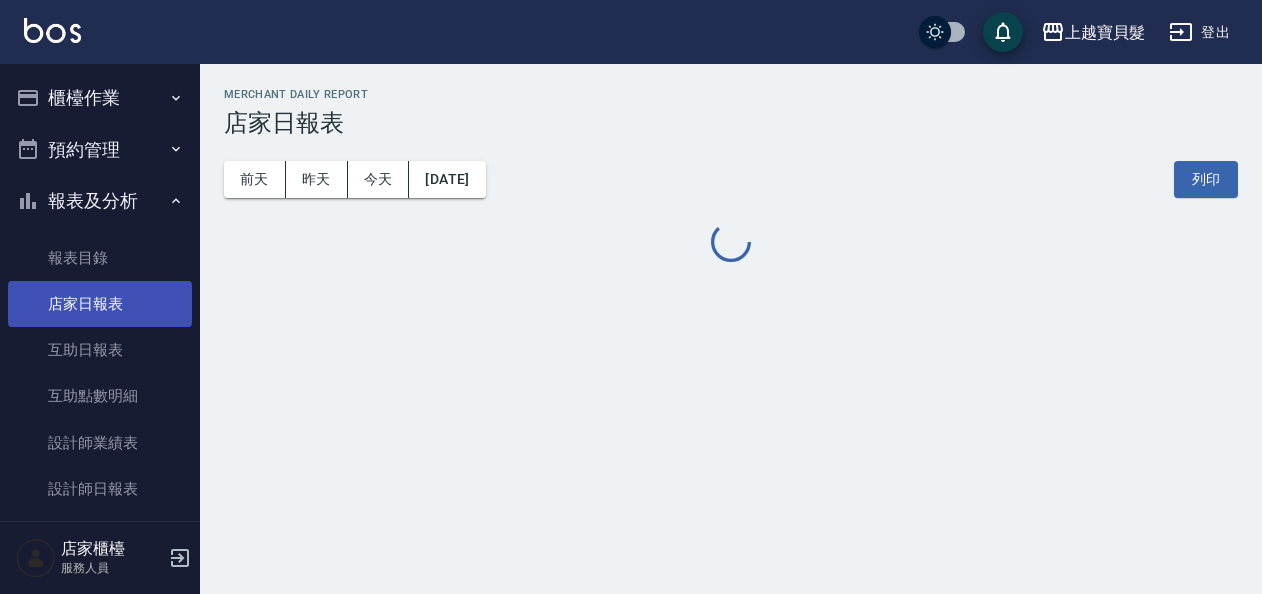 scroll, scrollTop: 0, scrollLeft: 0, axis: both 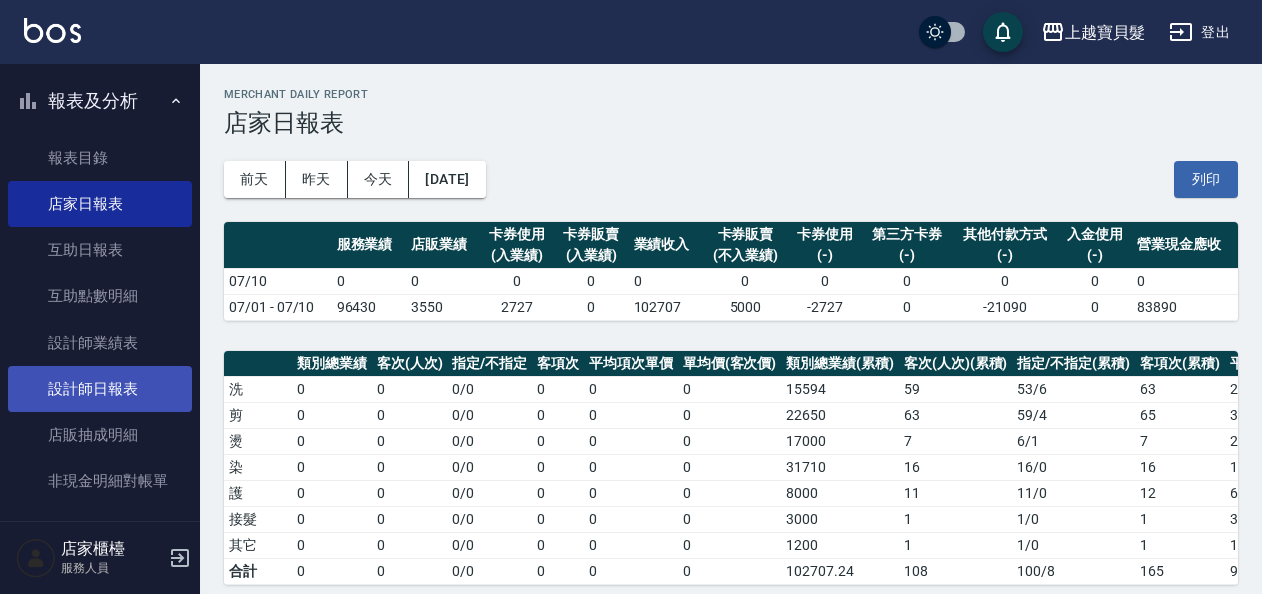 click on "設計師日報表" at bounding box center [100, 389] 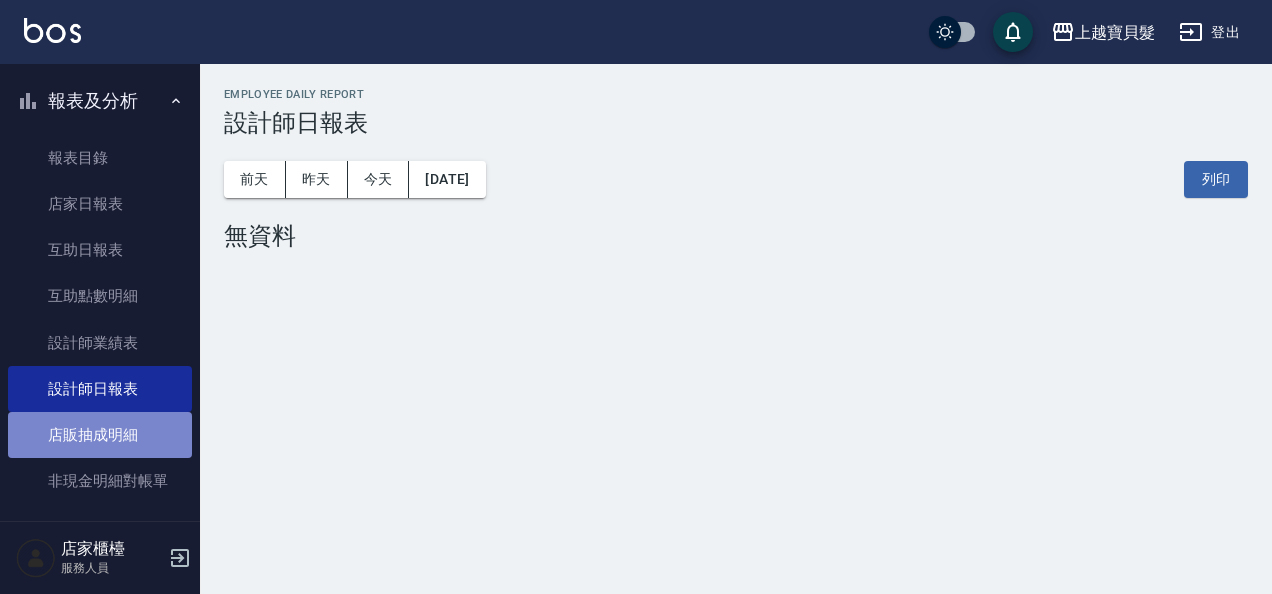 click on "店販抽成明細" at bounding box center (100, 435) 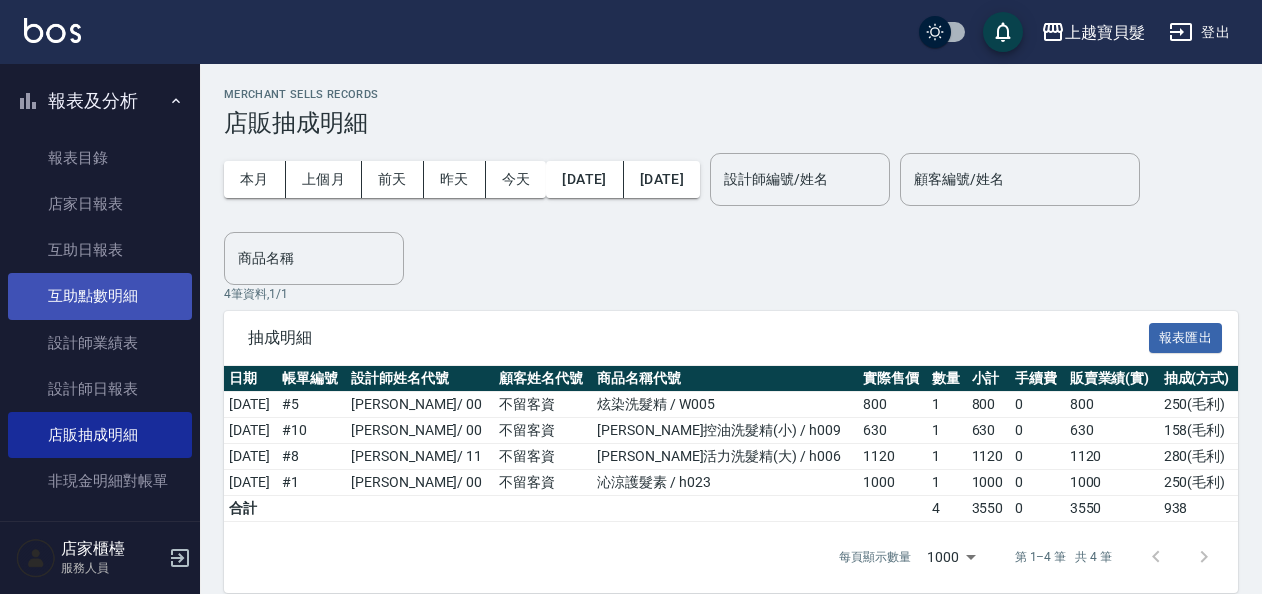 click on "互助點數明細" at bounding box center (100, 296) 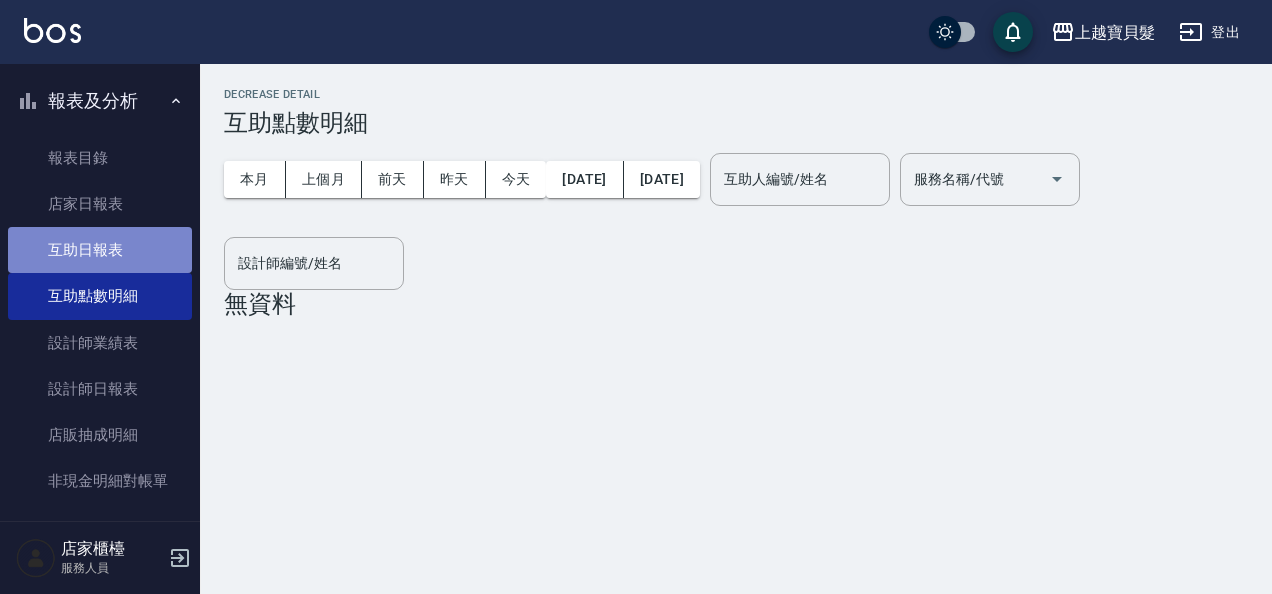 click on "互助日報表" at bounding box center (100, 250) 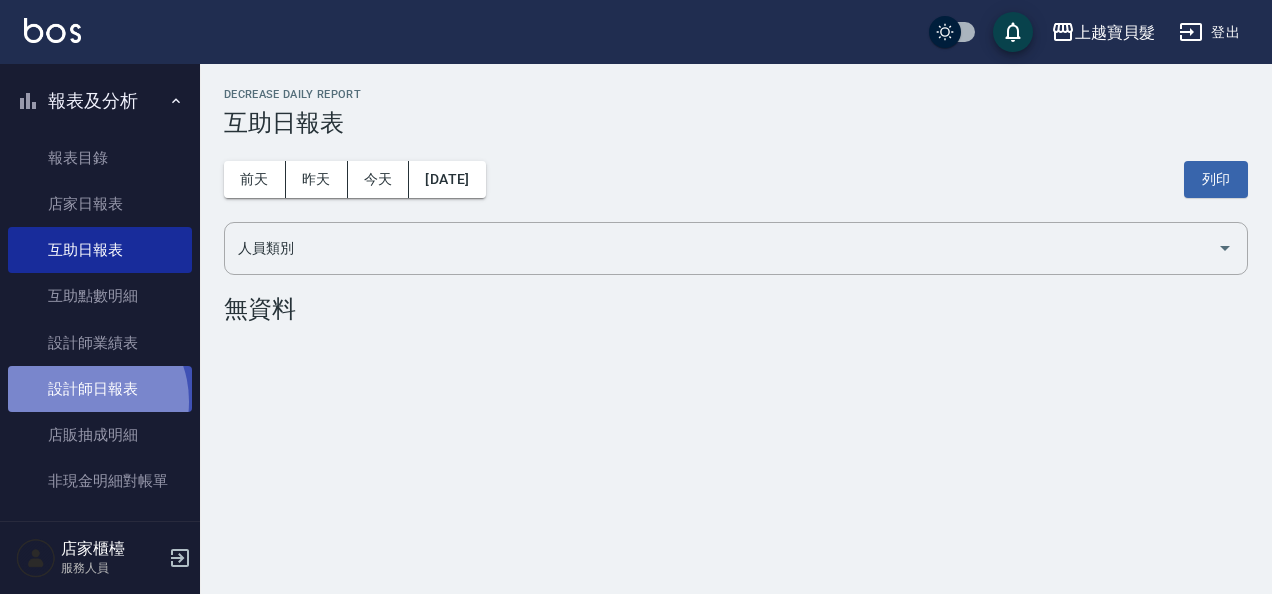 click on "設計師日報表" at bounding box center [100, 389] 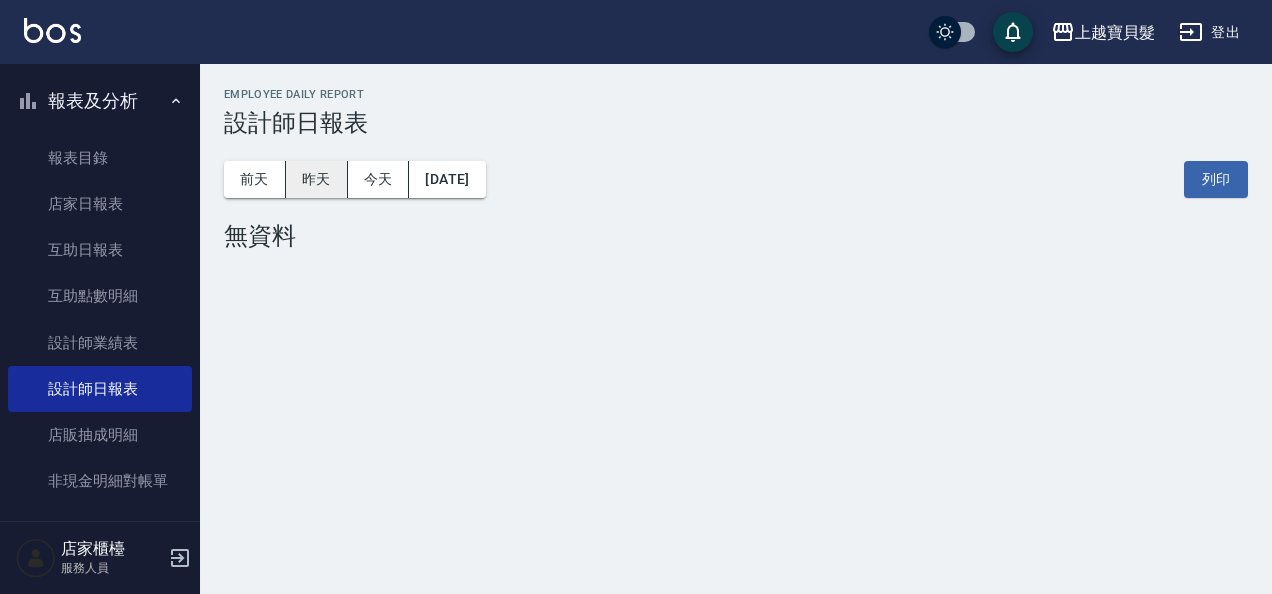 click on "昨天" at bounding box center [317, 179] 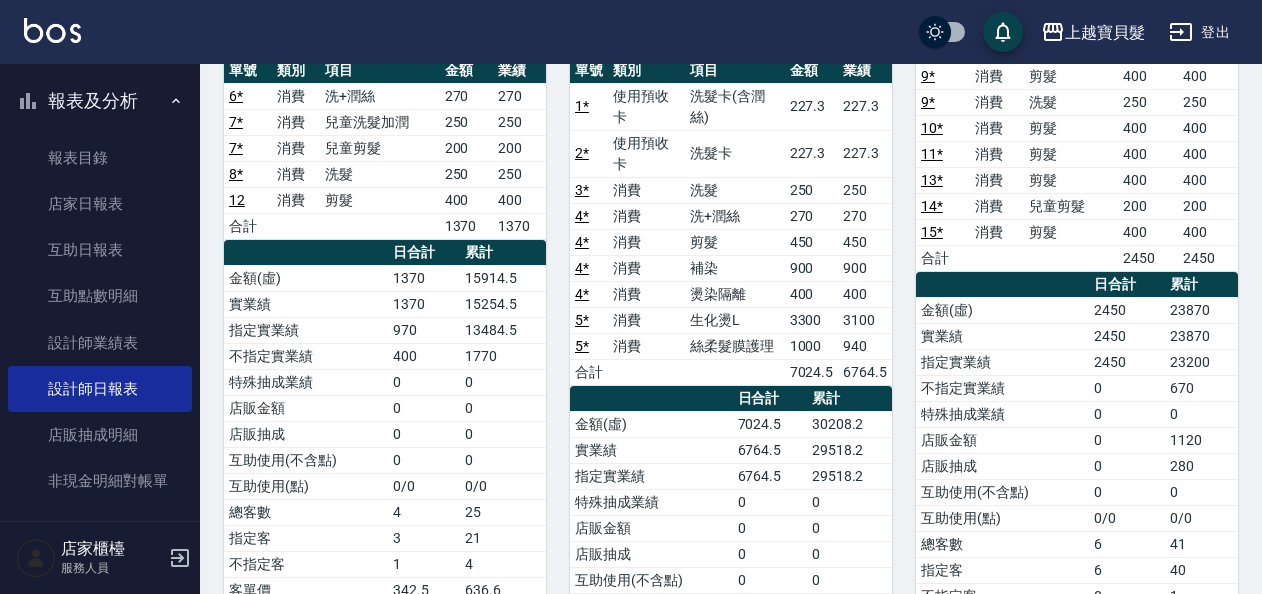 scroll, scrollTop: 300, scrollLeft: 0, axis: vertical 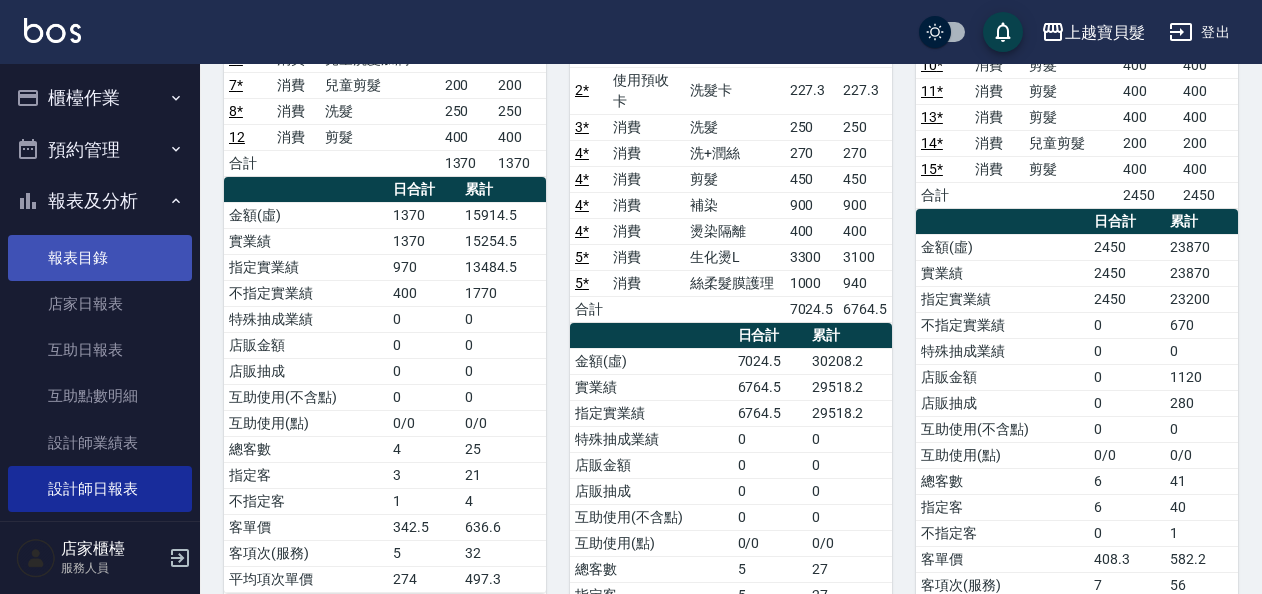 click on "報表目錄" at bounding box center (100, 258) 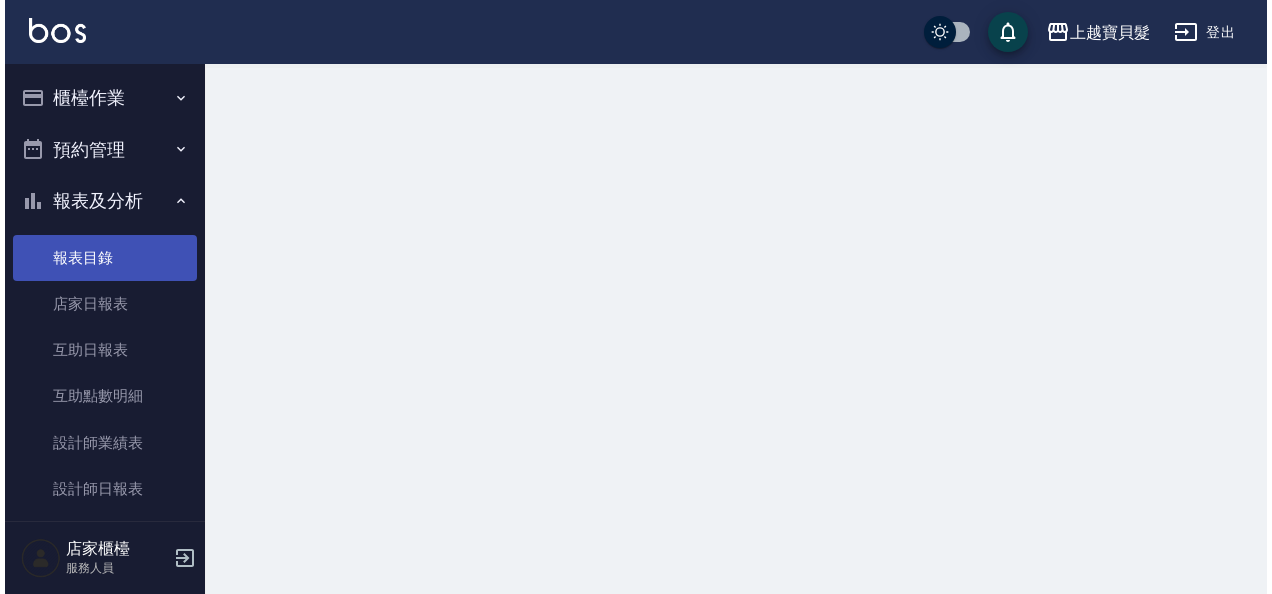 scroll, scrollTop: 0, scrollLeft: 0, axis: both 